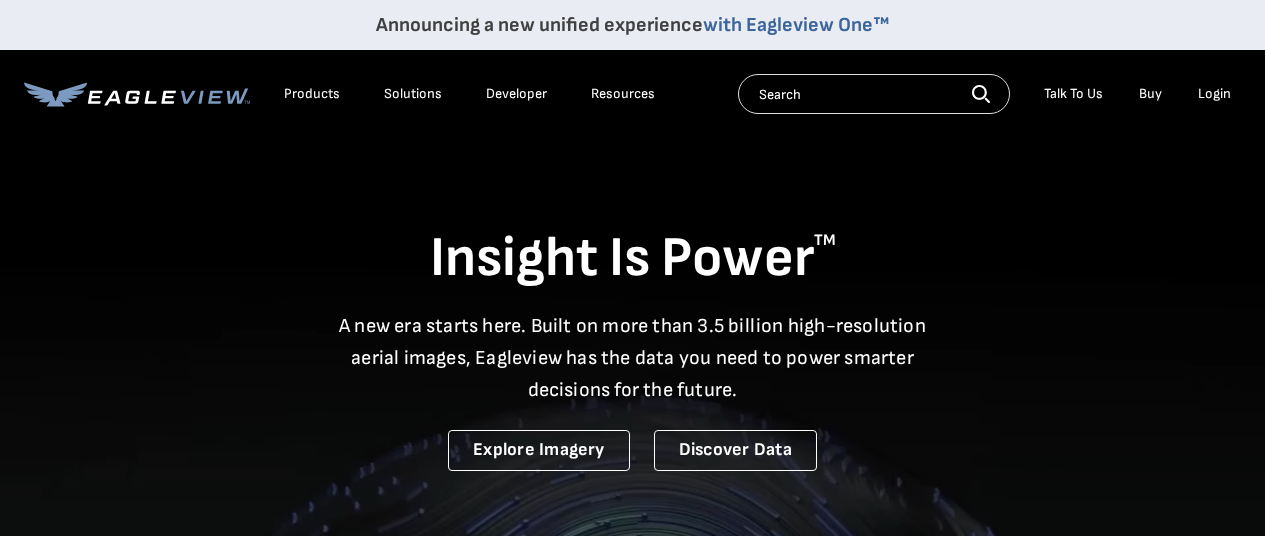 scroll, scrollTop: 0, scrollLeft: 0, axis: both 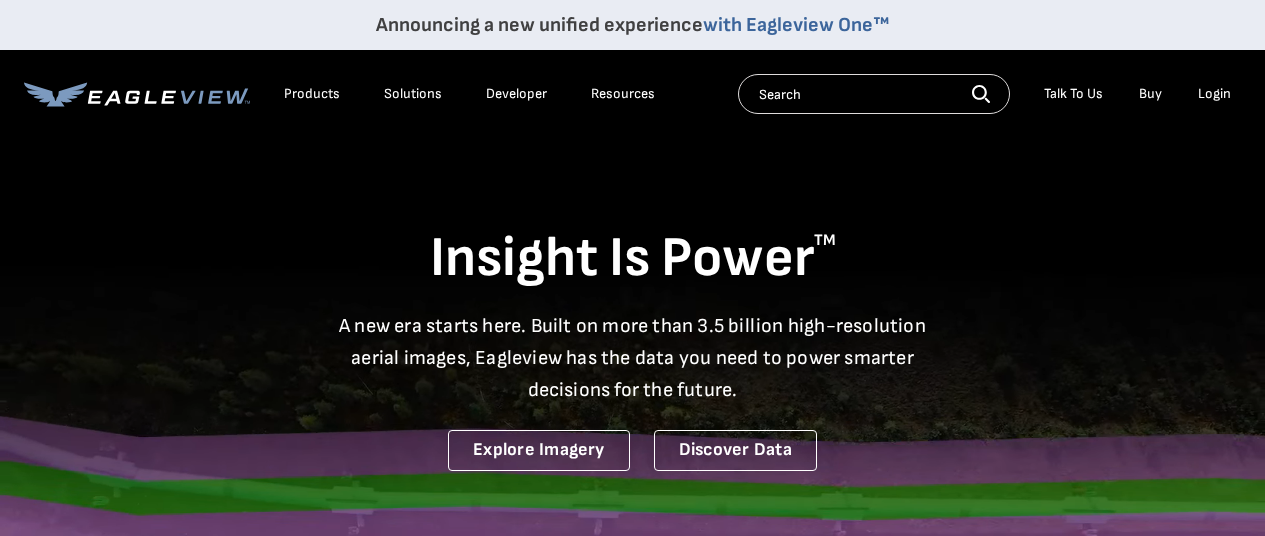 click on "Login" at bounding box center [1214, 94] 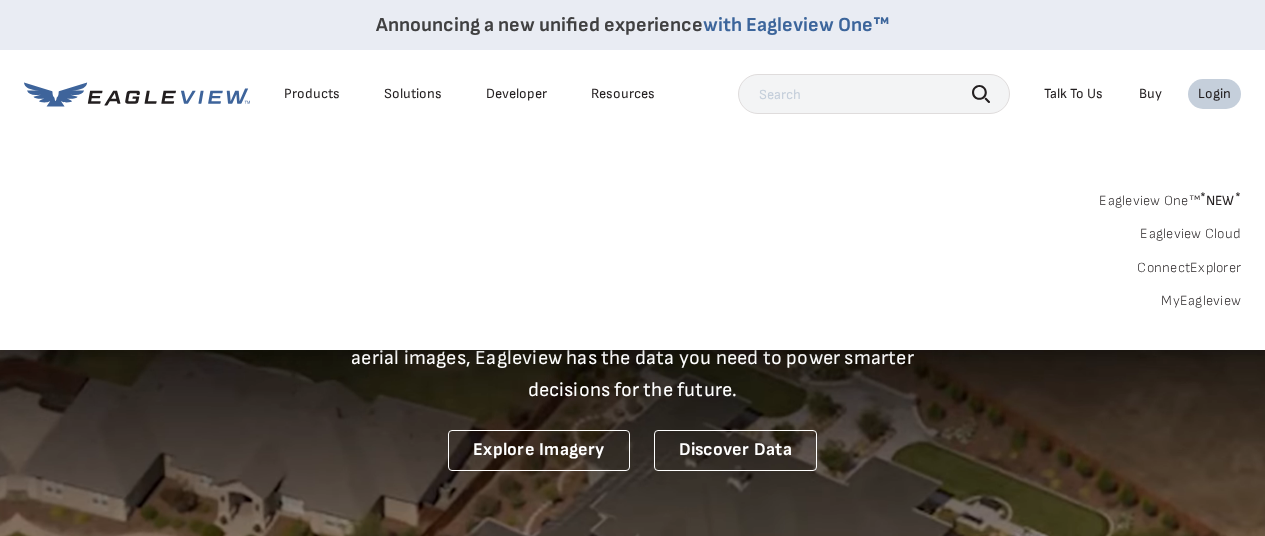 click on "MyEagleview" at bounding box center (1201, 301) 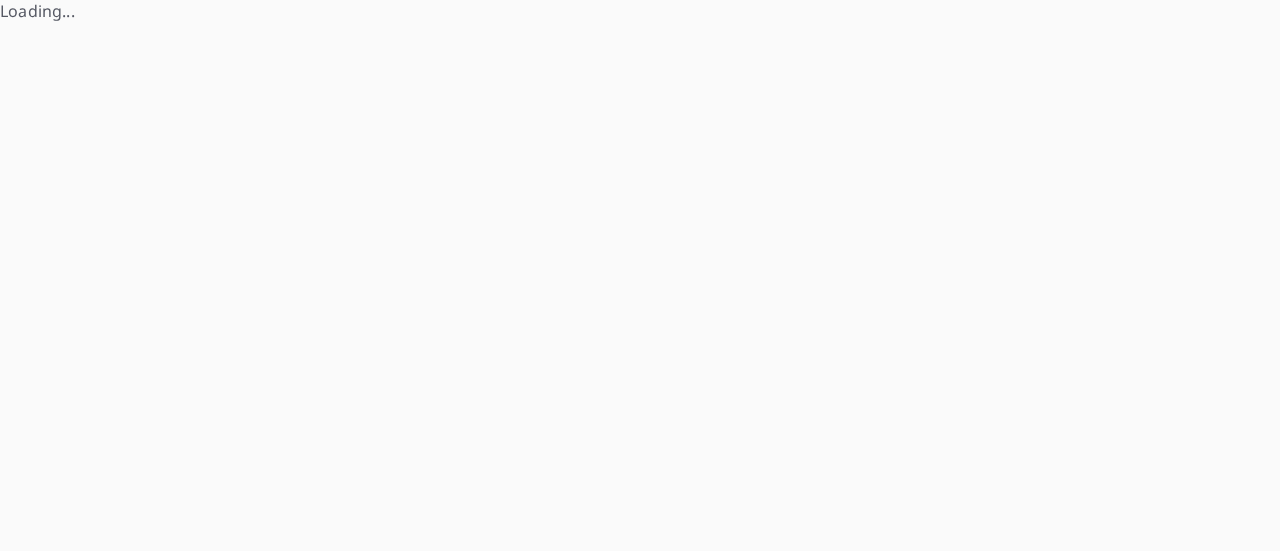 scroll, scrollTop: 0, scrollLeft: 0, axis: both 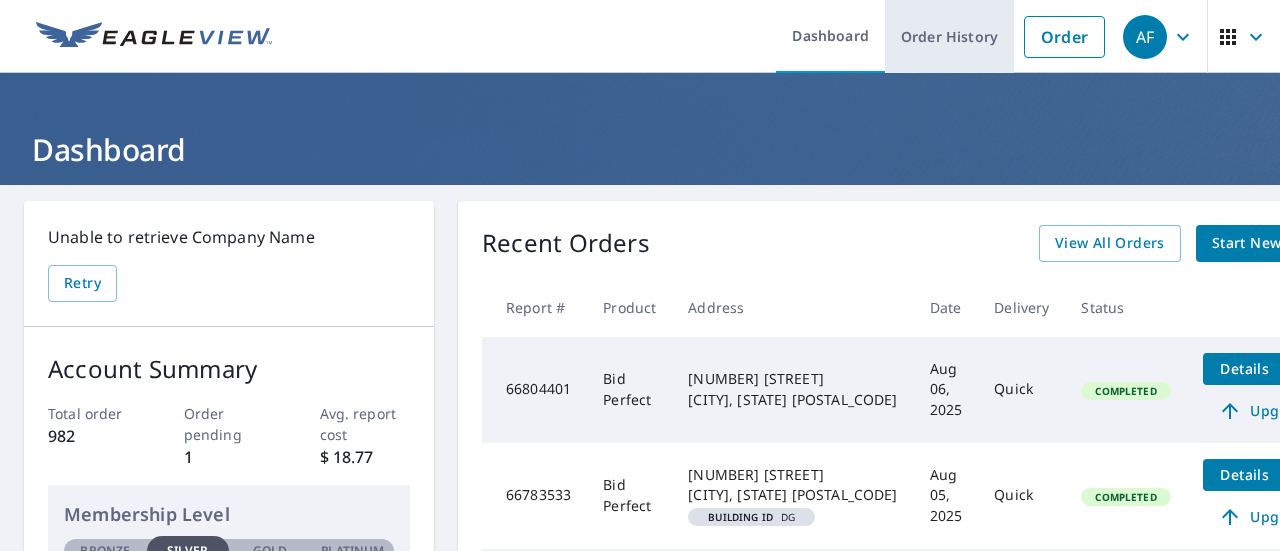 click on "Order History" at bounding box center [949, 36] 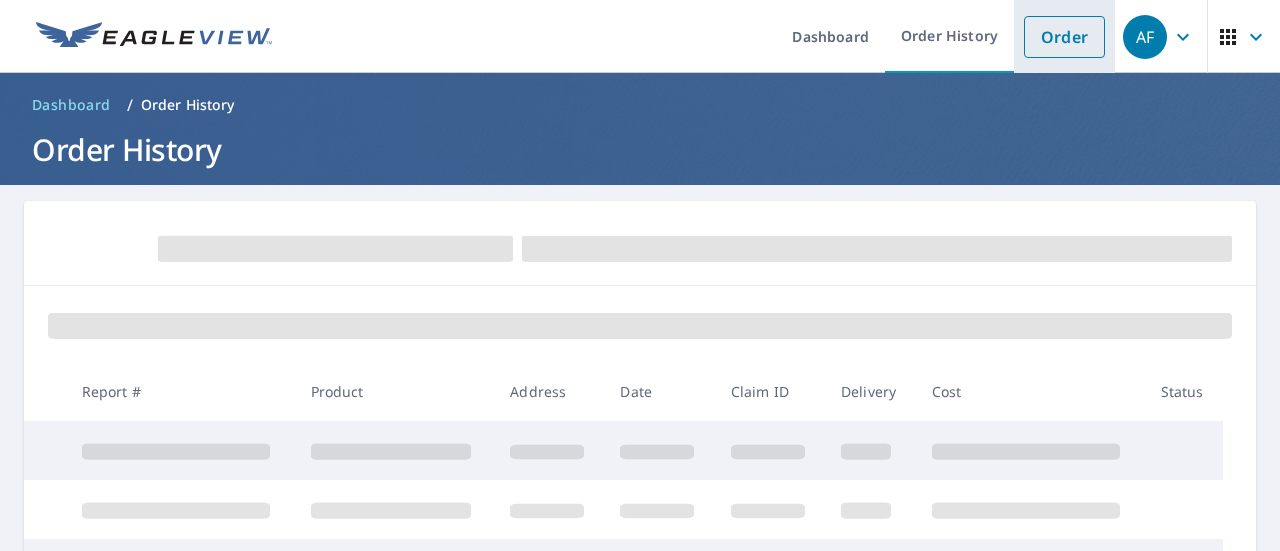 click on "Order" at bounding box center (1064, 37) 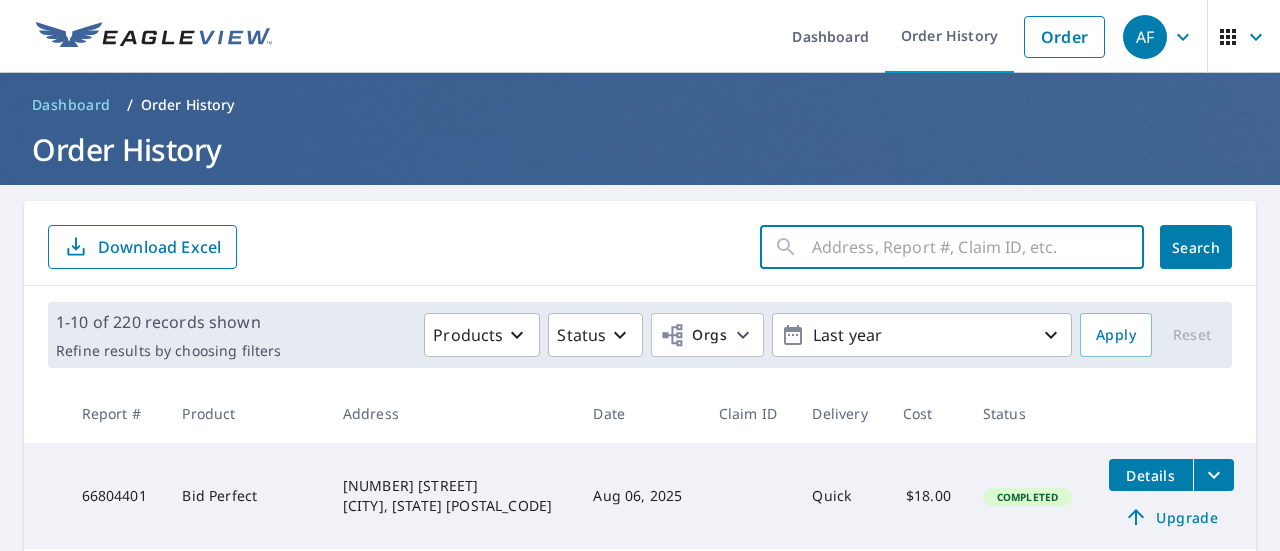 click at bounding box center (978, 247) 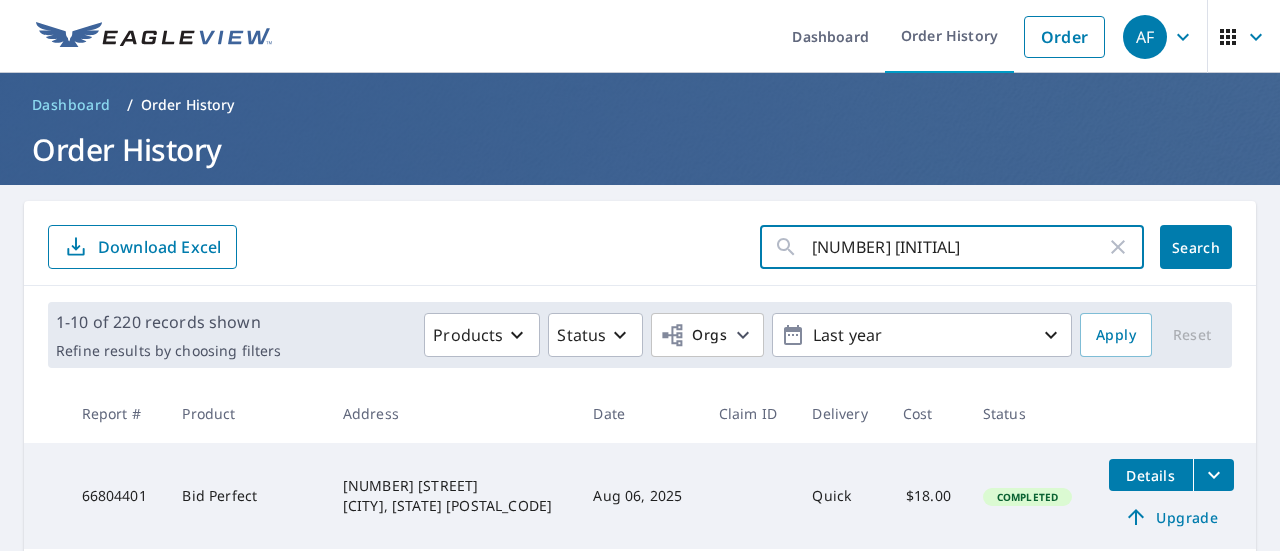 type on "[NUMBER] [STREET]" 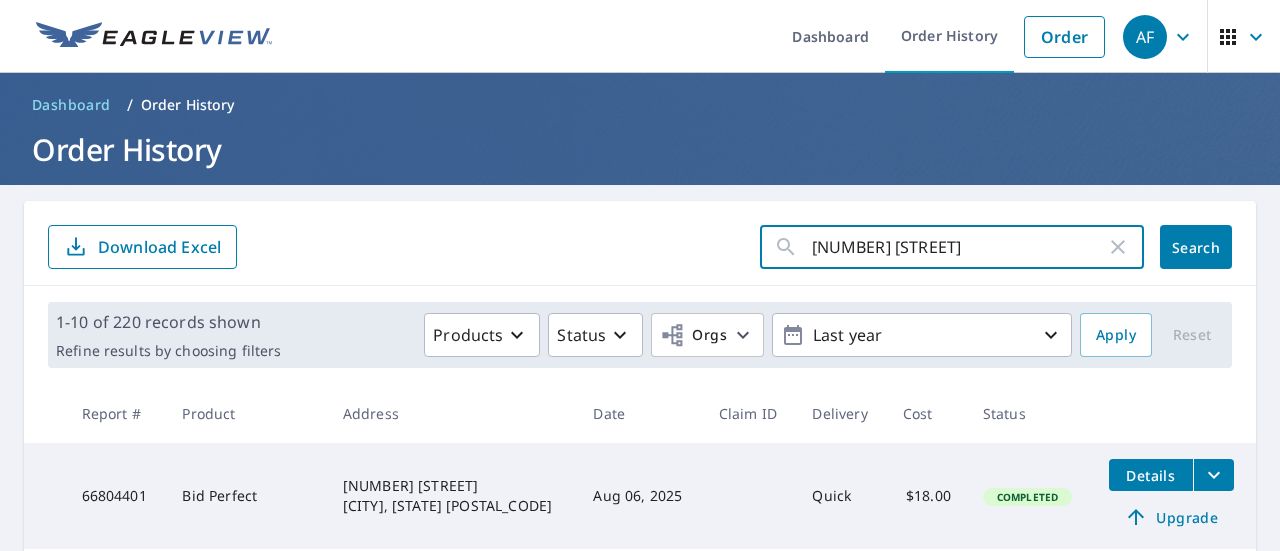click on "Search" 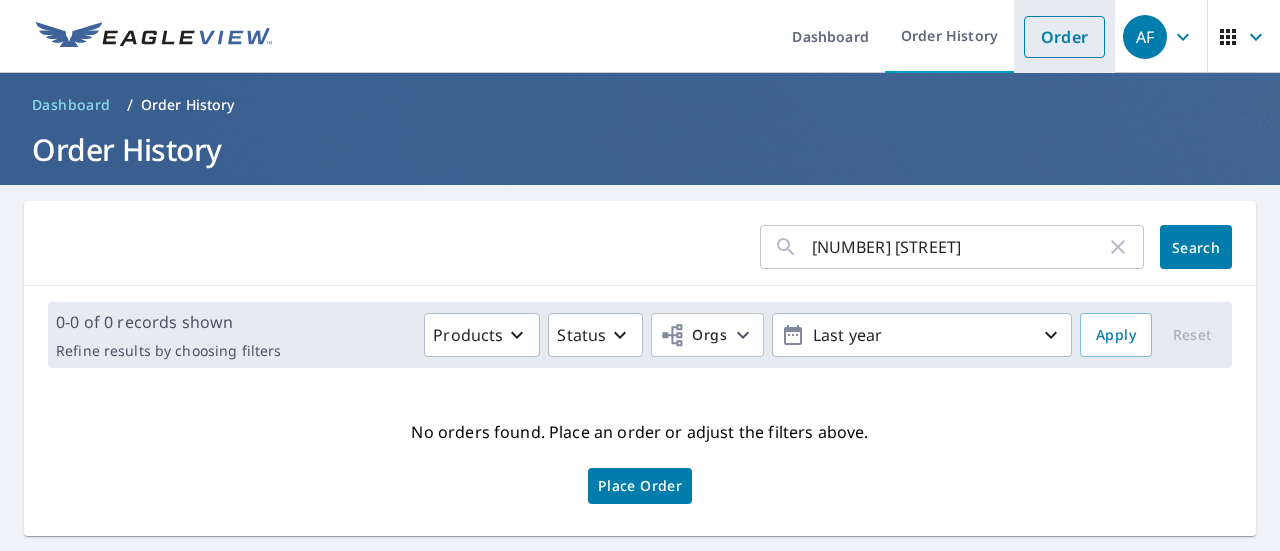 click on "Order" at bounding box center [1064, 37] 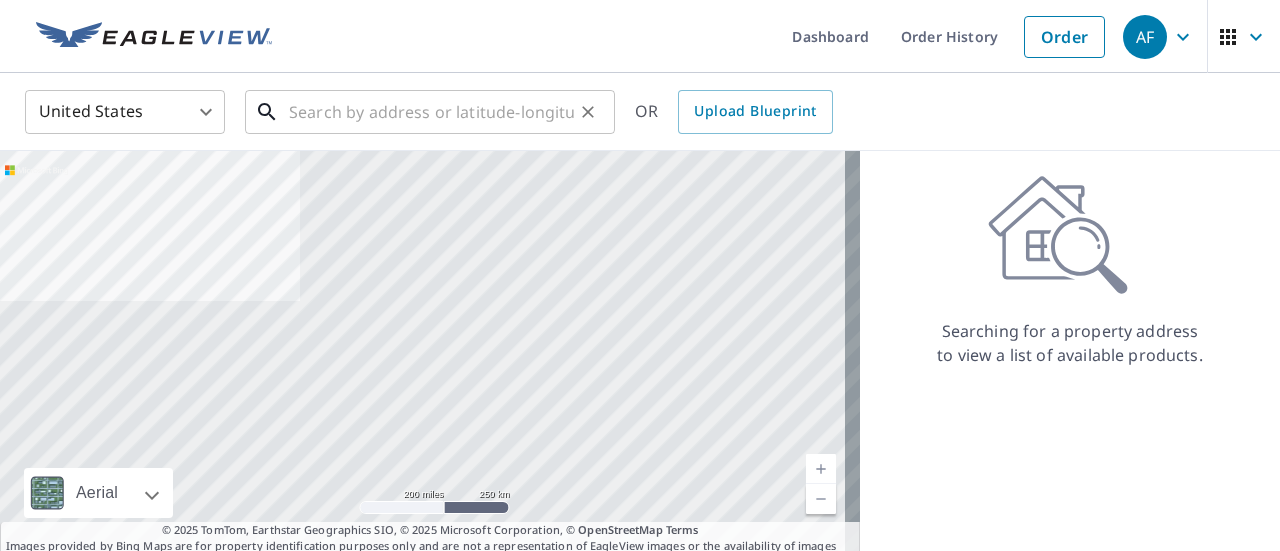 click at bounding box center (431, 112) 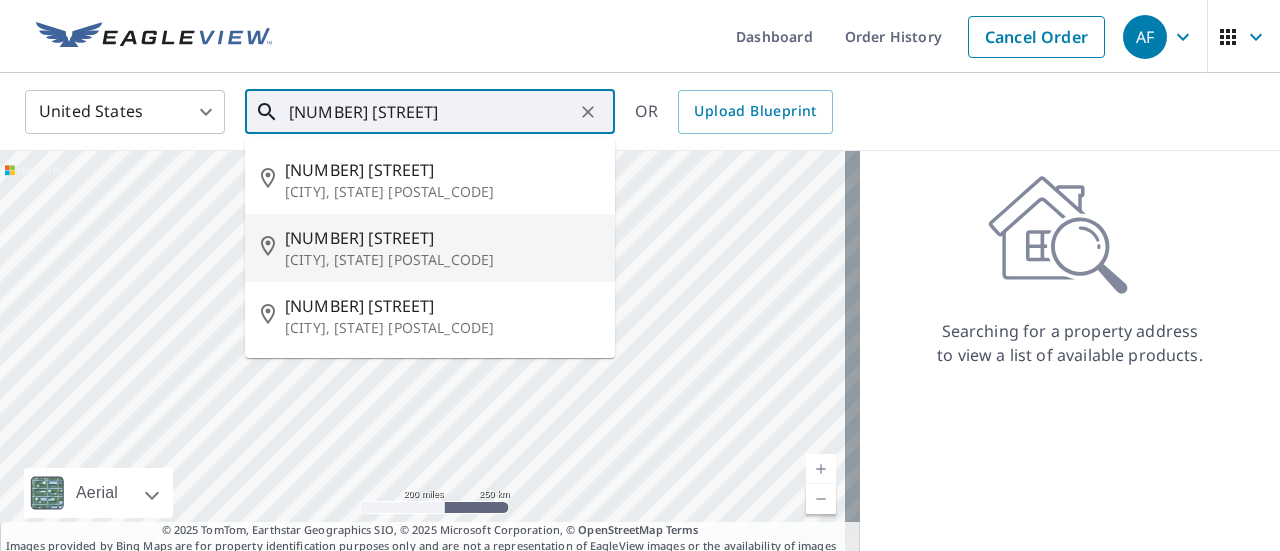 click on "Stockton, CA 95207" at bounding box center [442, 260] 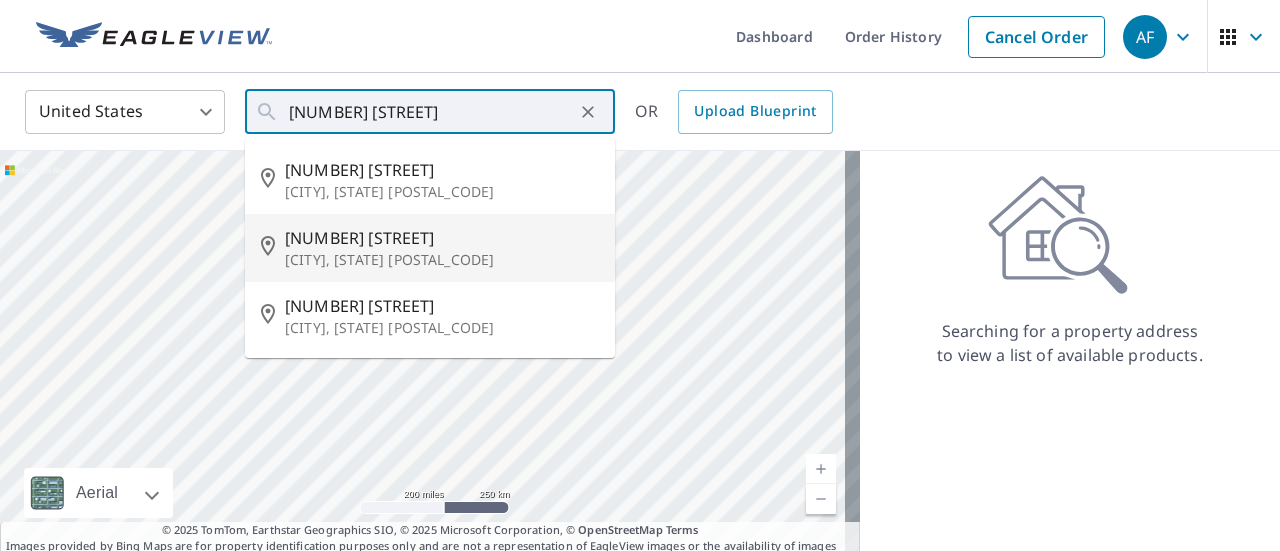 type on "1934 Douglas Rd Stockton, CA 95207" 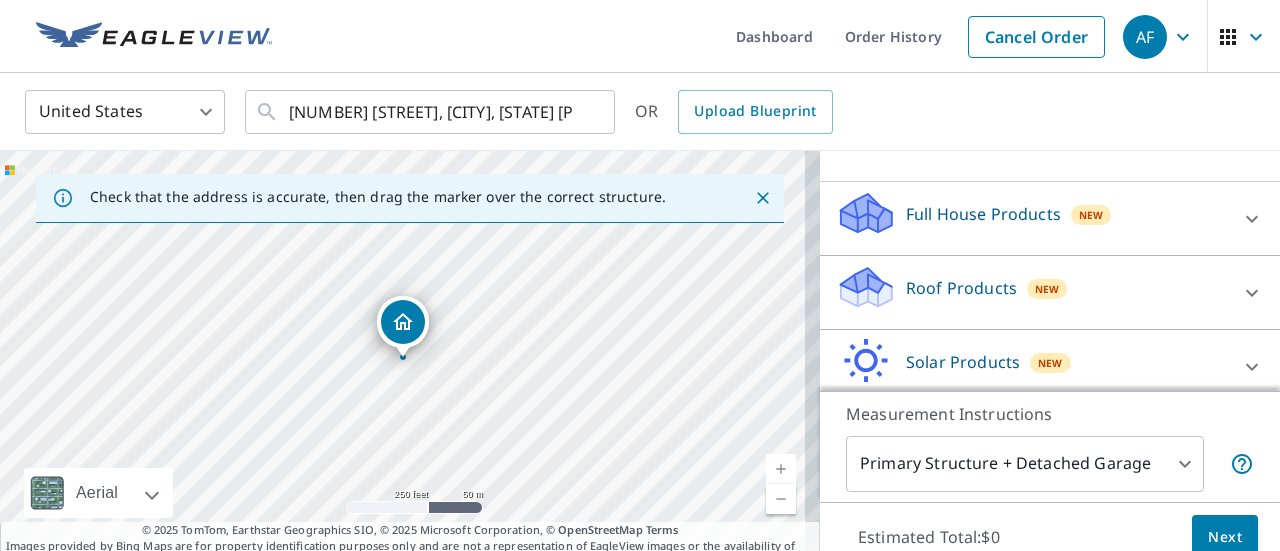 scroll, scrollTop: 263, scrollLeft: 0, axis: vertical 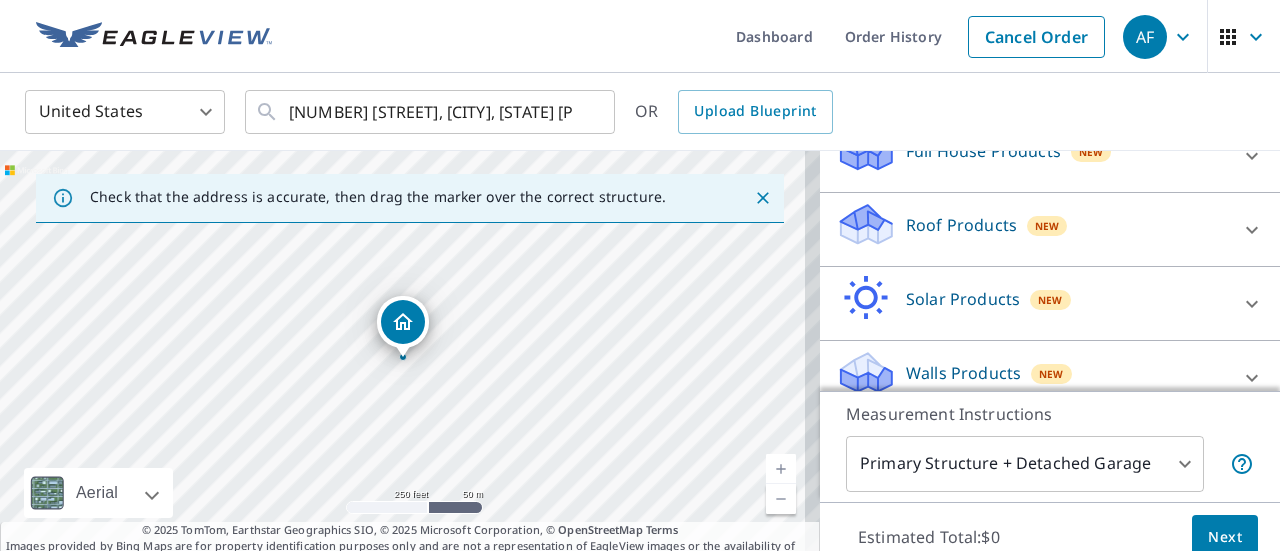 click 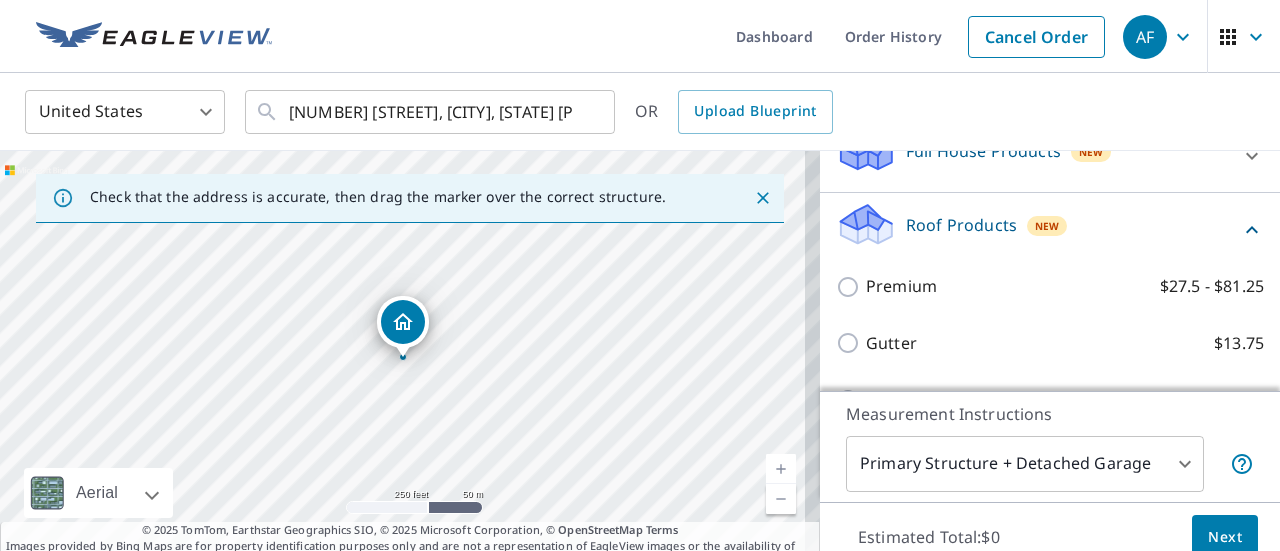 scroll, scrollTop: 363, scrollLeft: 0, axis: vertical 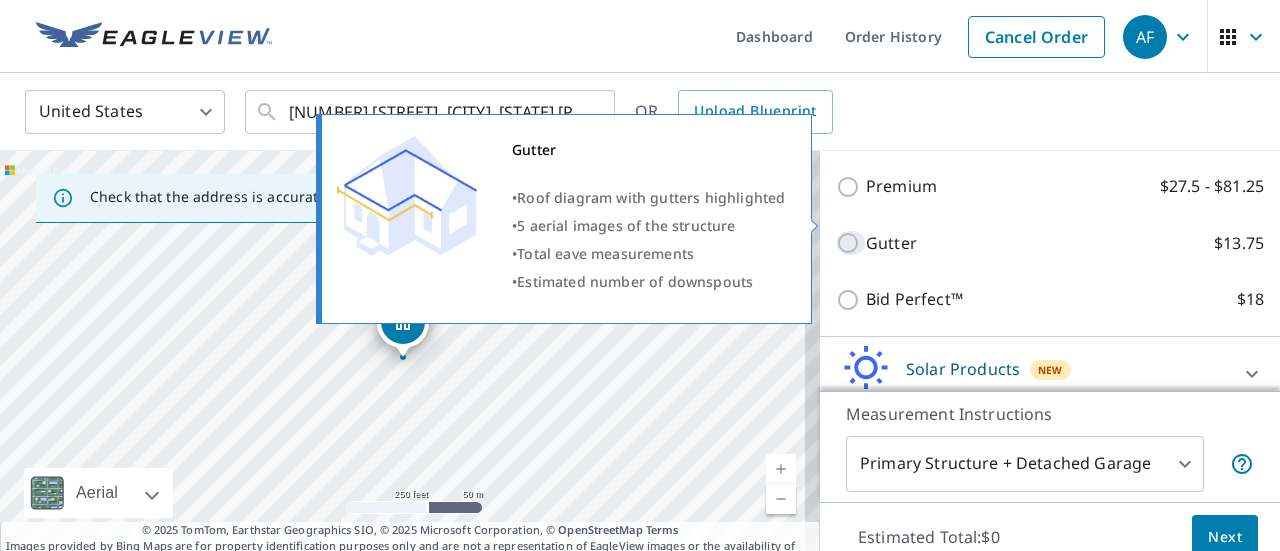 click on "Gutter $13.75" at bounding box center [851, 243] 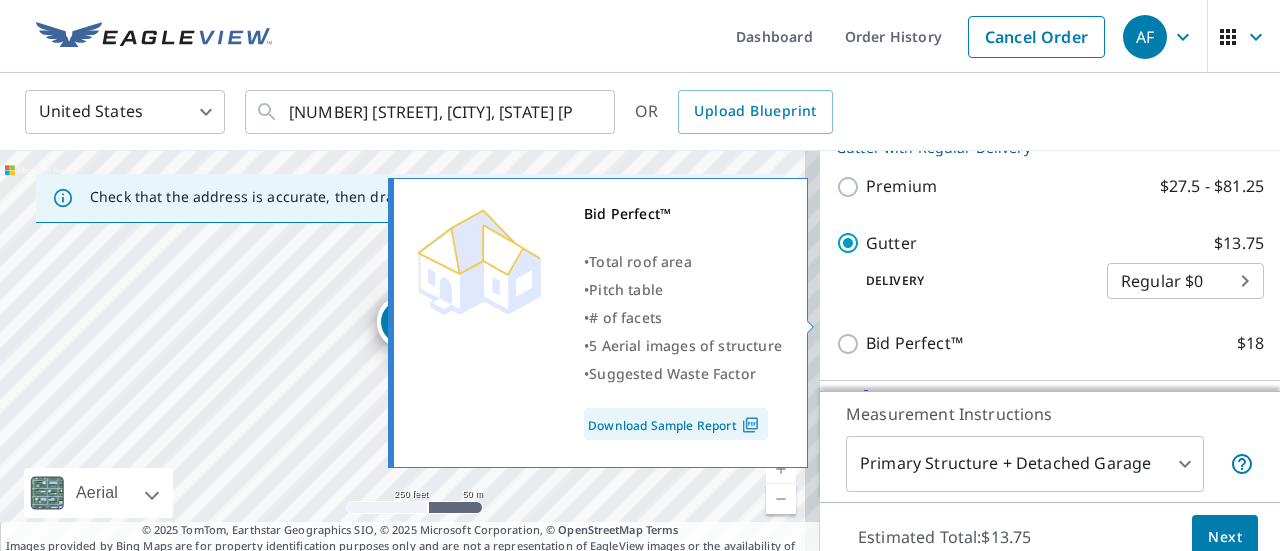 click on "Bid Perfect™ $18" at bounding box center [851, 344] 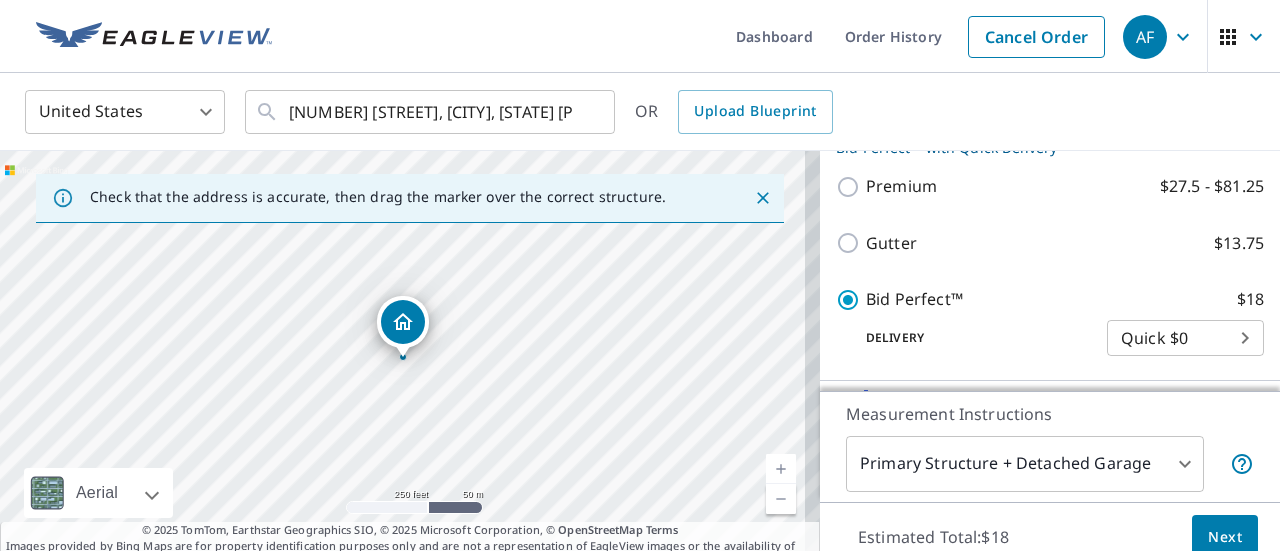 click on "Next" at bounding box center (1225, 537) 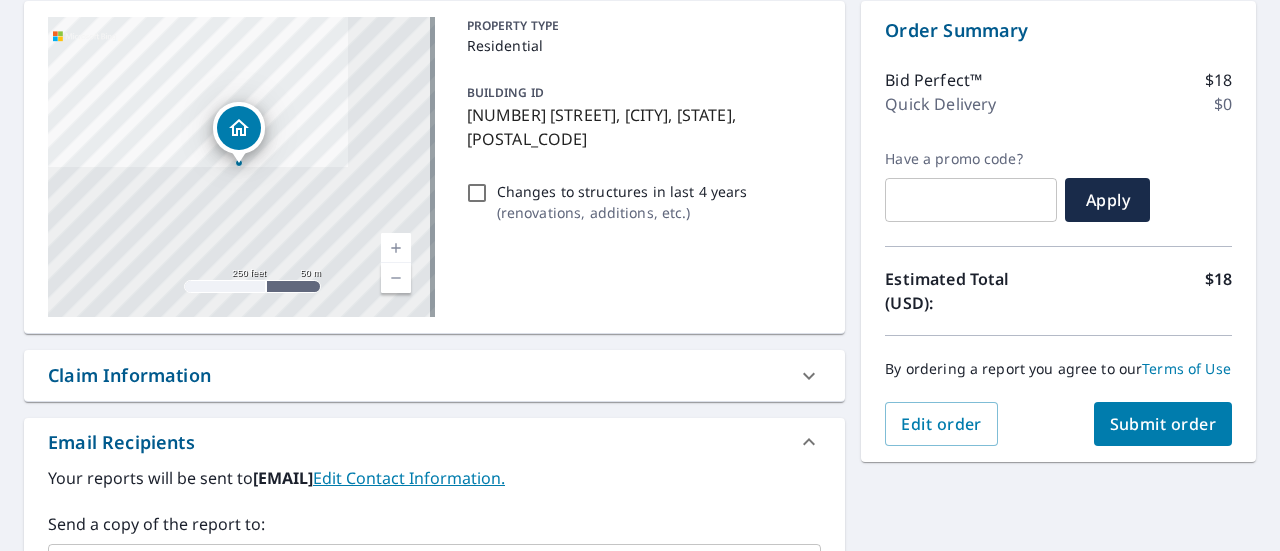 scroll, scrollTop: 300, scrollLeft: 0, axis: vertical 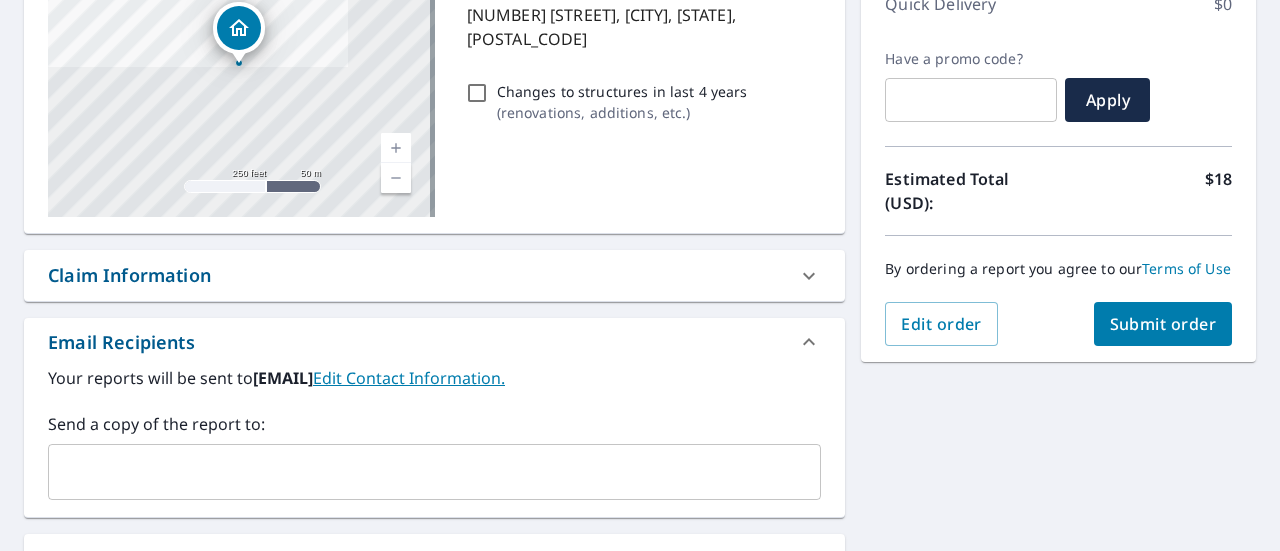 click on "Submit order" at bounding box center (1163, 324) 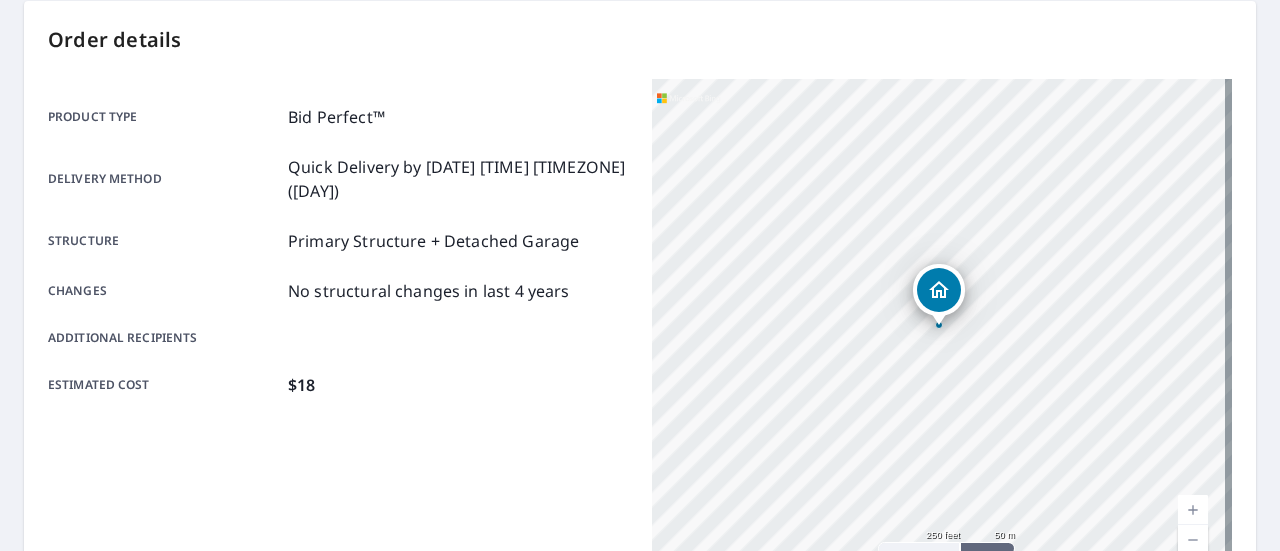 scroll, scrollTop: 0, scrollLeft: 0, axis: both 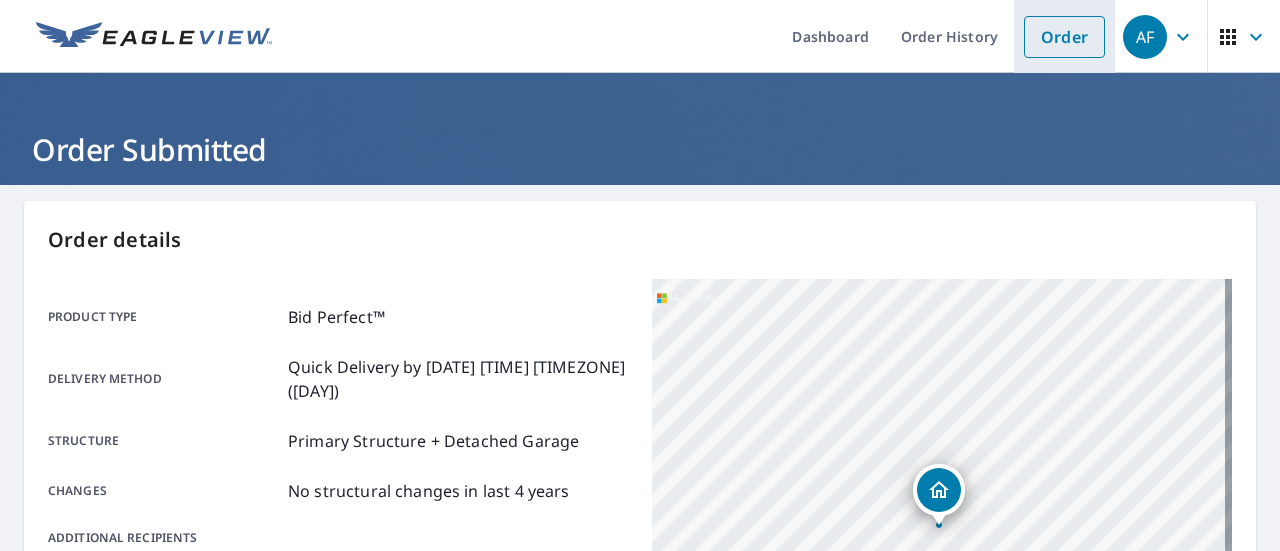 click on "Order" at bounding box center [1064, 37] 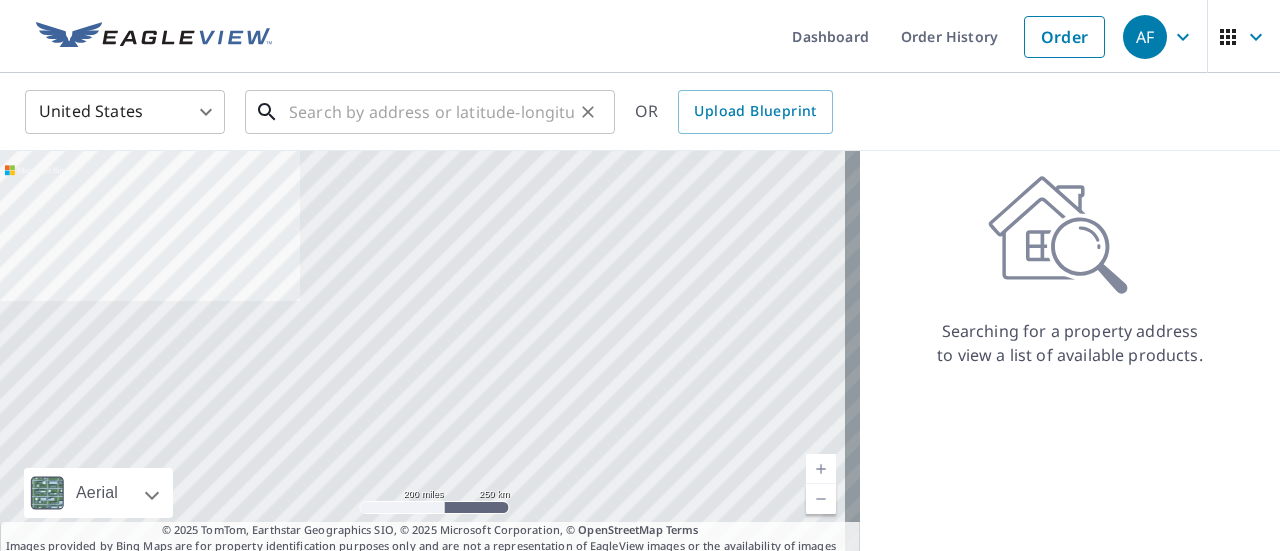 click at bounding box center (431, 112) 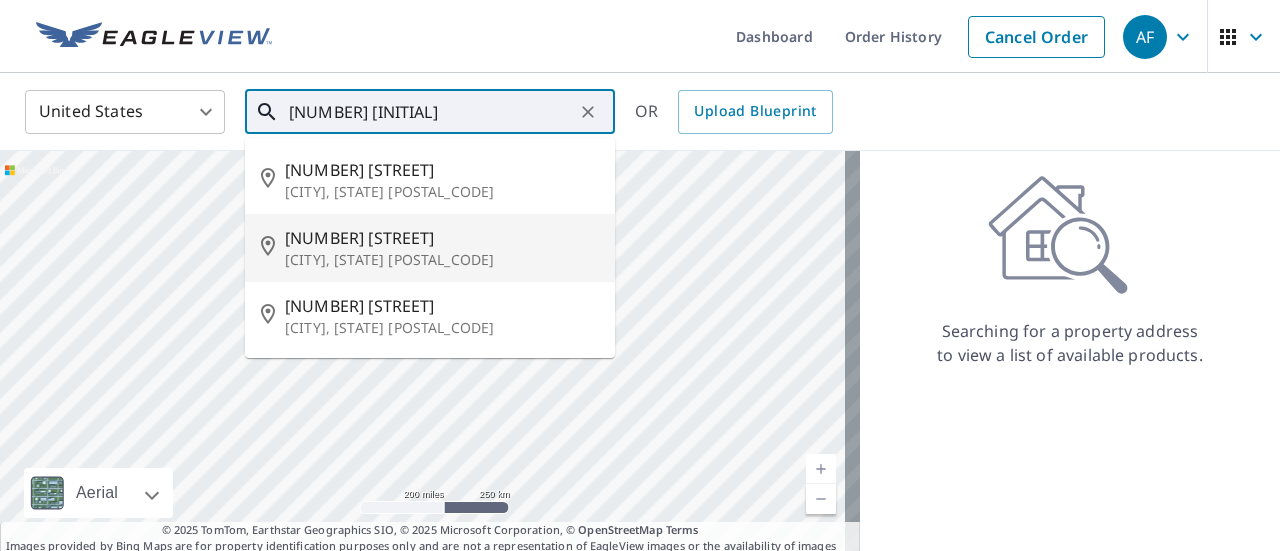 click on "1934 Douglas Rd" at bounding box center [442, 238] 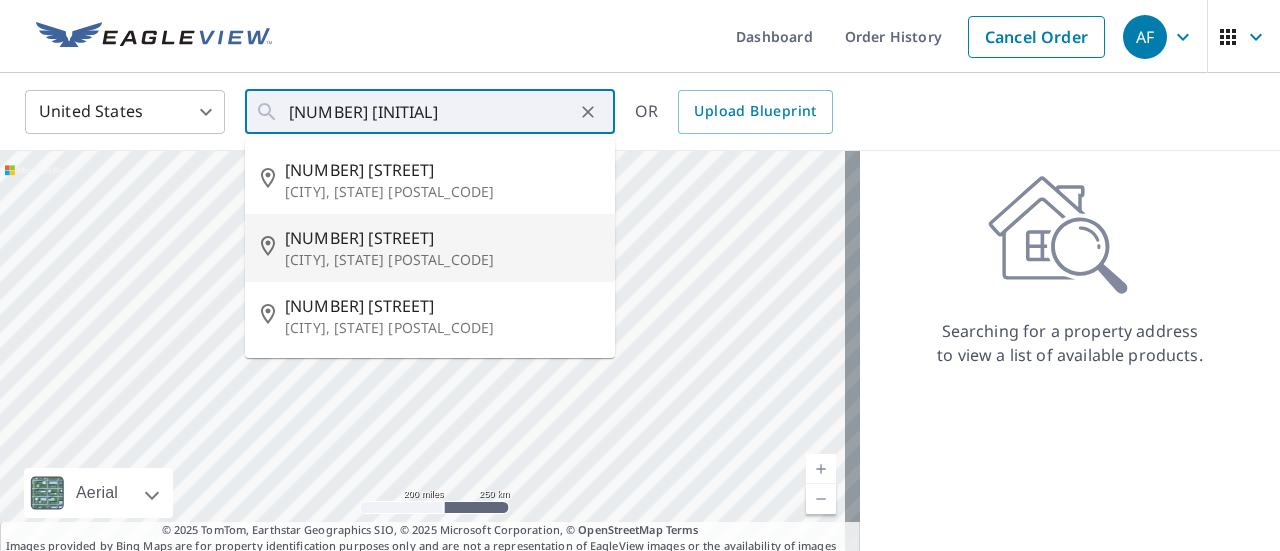 type on "1934 Douglas Rd Stockton, CA 95207" 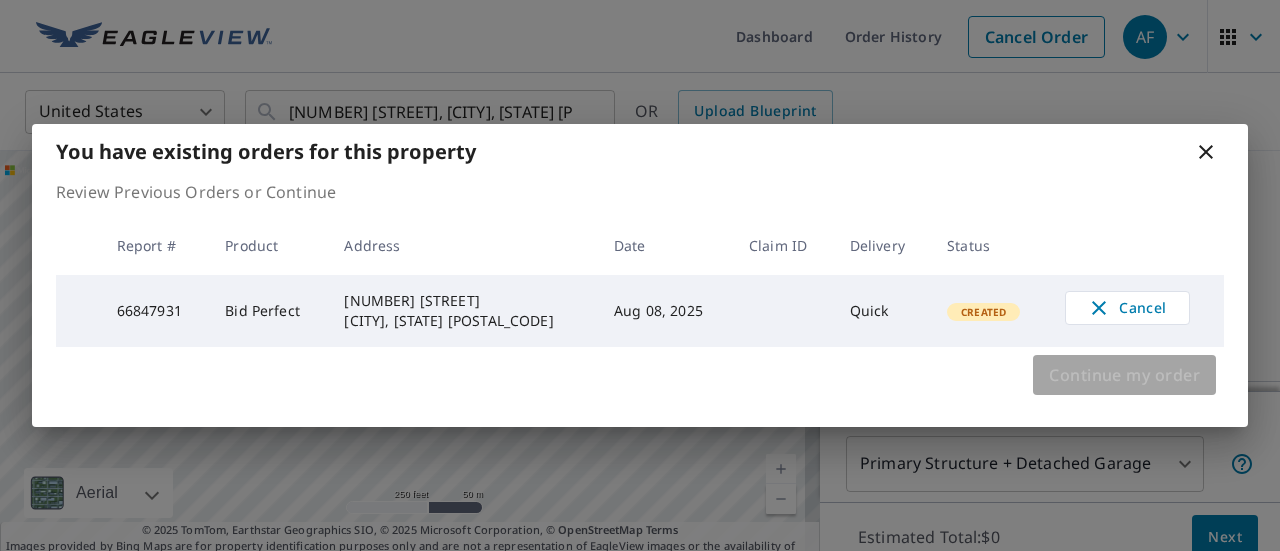 click on "Continue my order" at bounding box center [1124, 375] 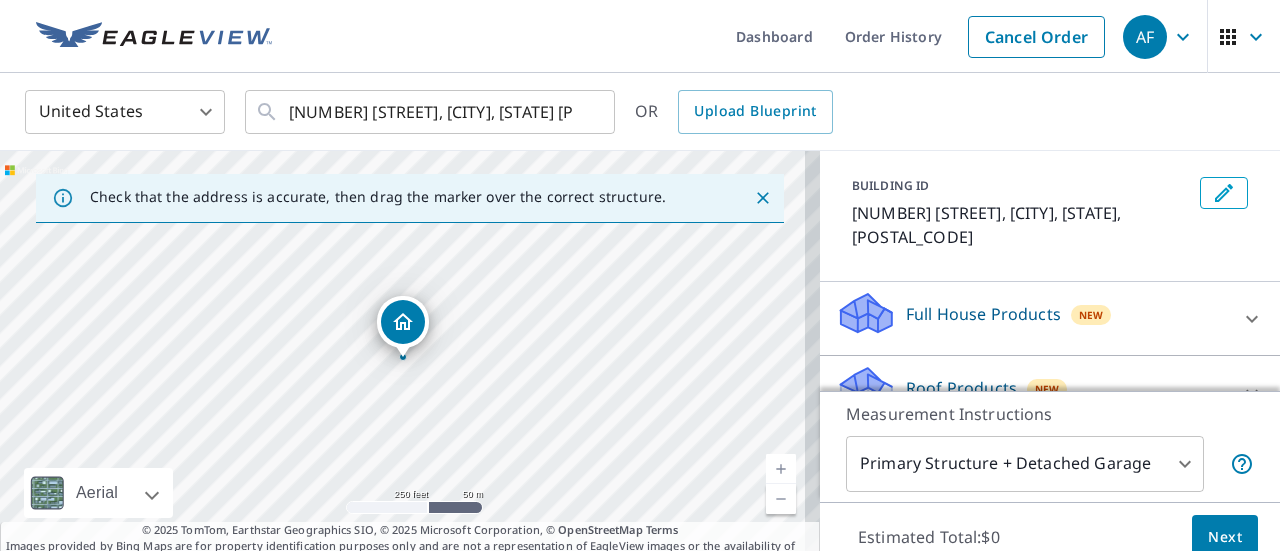 scroll, scrollTop: 200, scrollLeft: 0, axis: vertical 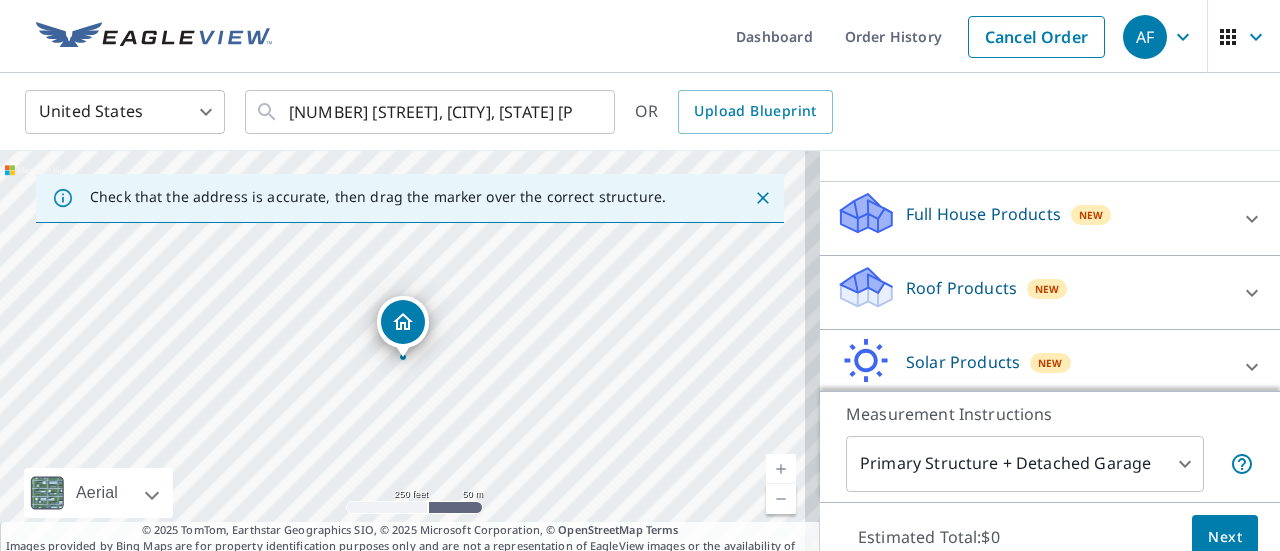 click 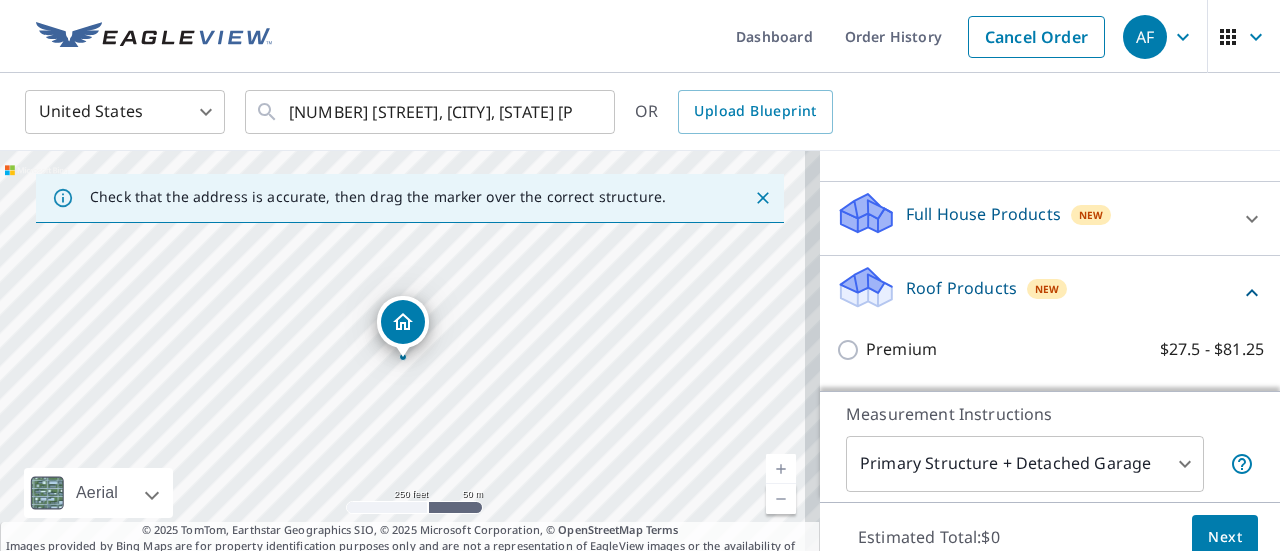 scroll, scrollTop: 300, scrollLeft: 0, axis: vertical 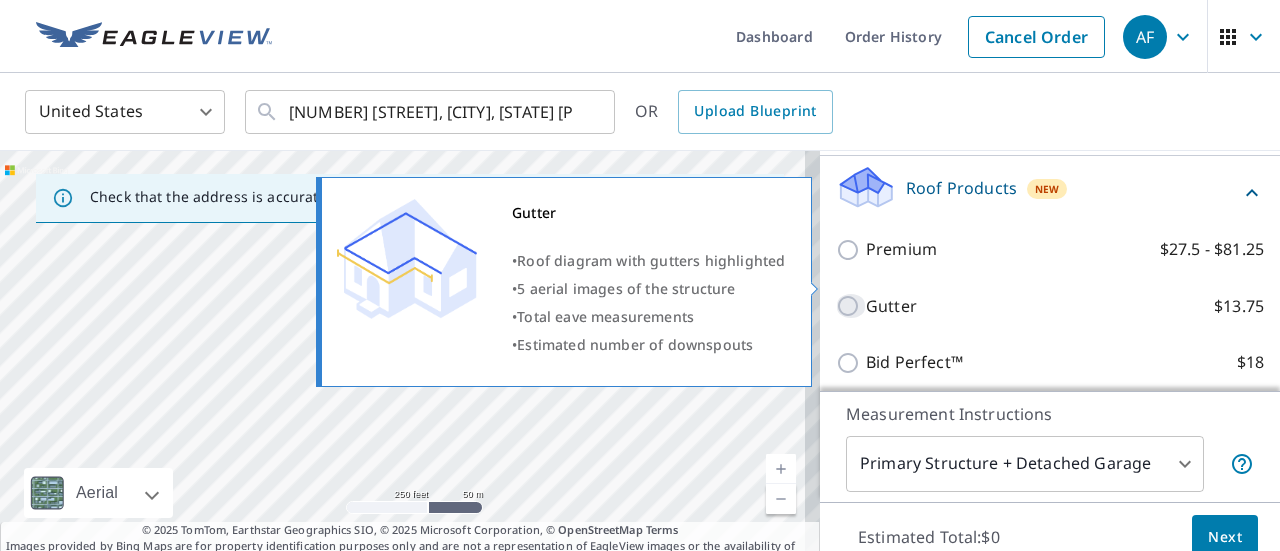 click on "Gutter $13.75" at bounding box center [851, 306] 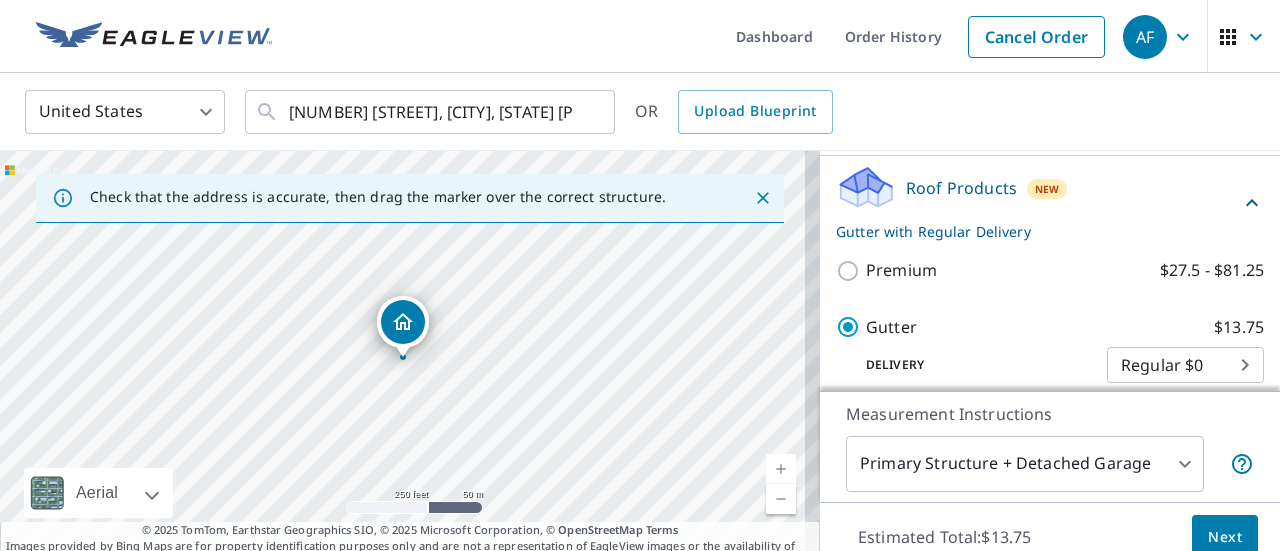 scroll, scrollTop: 499, scrollLeft: 0, axis: vertical 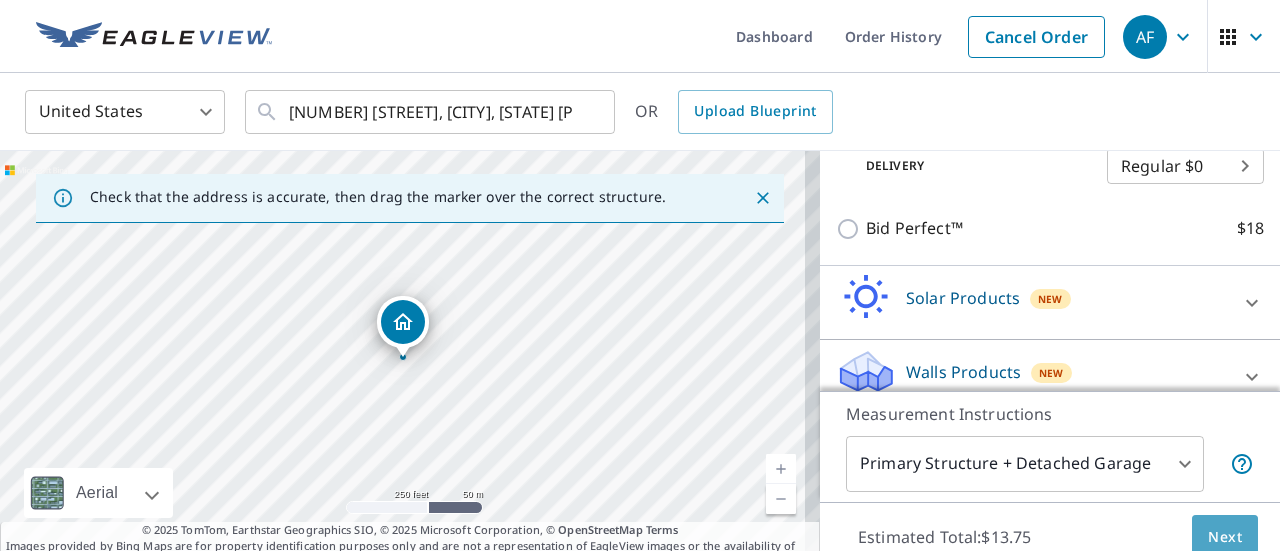 click on "Next" at bounding box center [1225, 537] 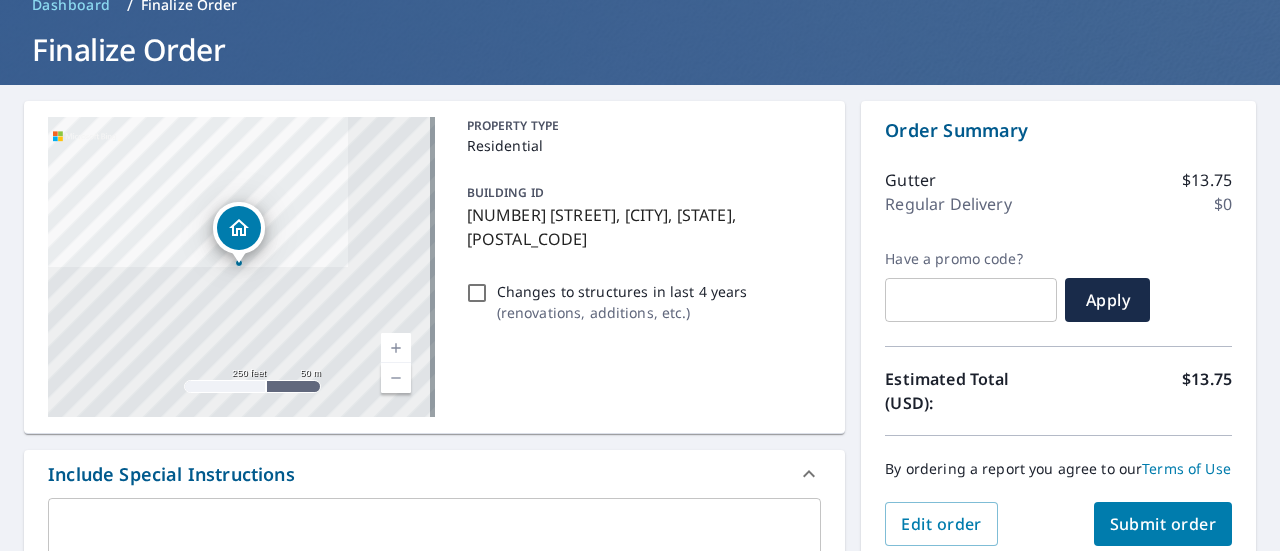 scroll, scrollTop: 300, scrollLeft: 0, axis: vertical 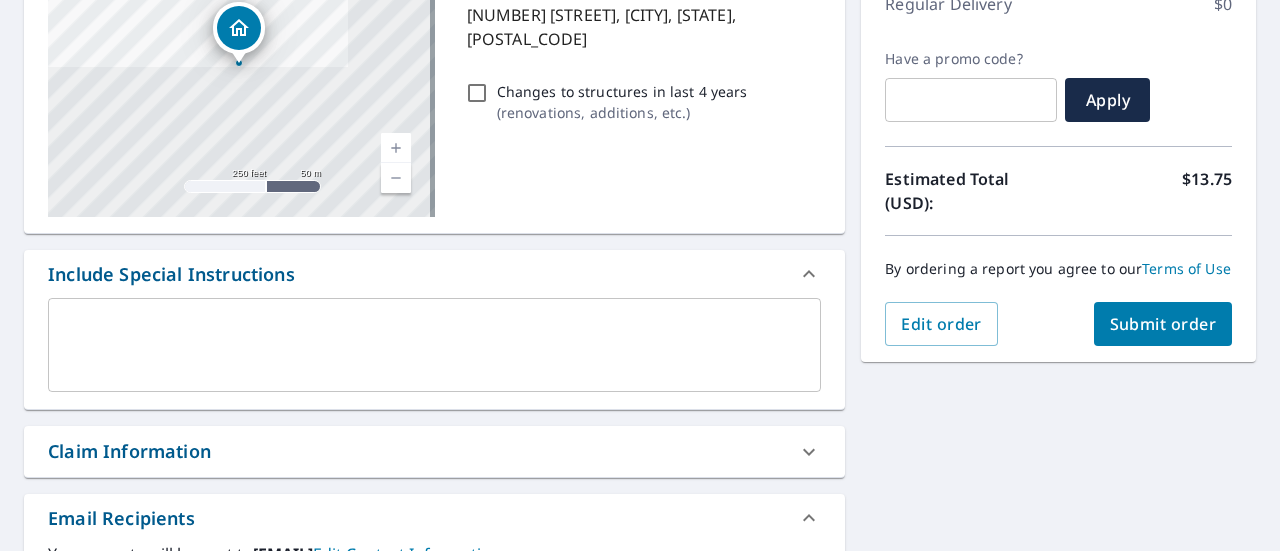 click on "Submit order" at bounding box center [1163, 324] 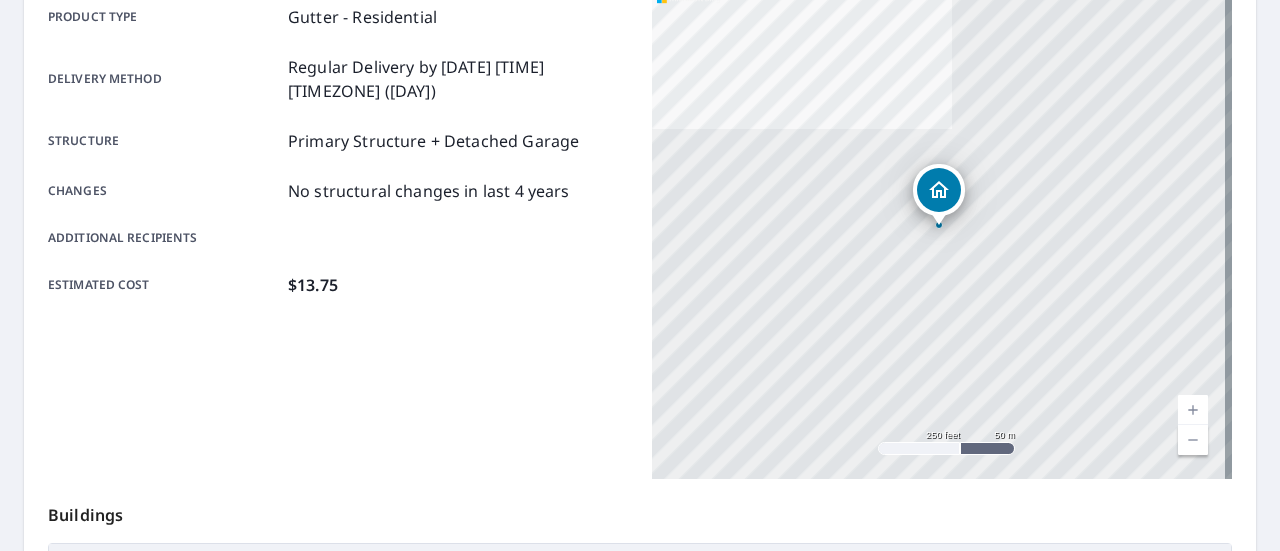 scroll, scrollTop: 0, scrollLeft: 0, axis: both 